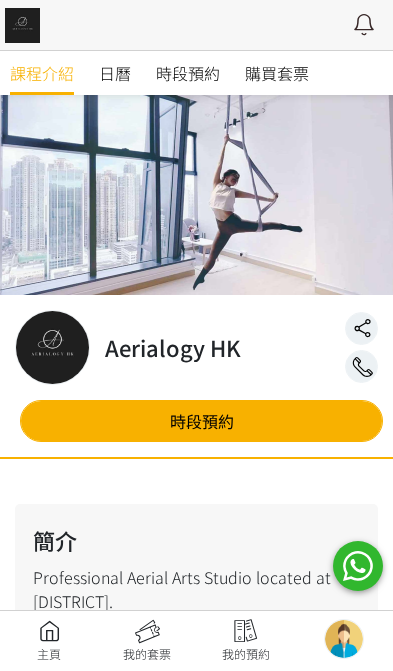 scroll, scrollTop: 0, scrollLeft: 0, axis: both 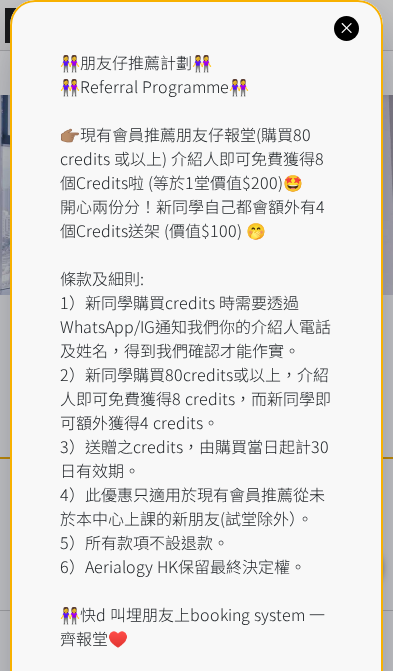 click on "👭朋友仔推薦計劃👭 👭Referral Programme👭 👉🏽現有會員推薦朋友仔報堂(購買80 credits 或以上) 介紹人即可免費獲得8個Credits啦 (等於1堂價值$200)🤩 開心兩份分！新同學自己都會額外有4個Credits送架 (價值$100) 🤭 條款及細則: 1）新同學購買credits 時需要透過WhatsApp/IG通知我們你的介紹人電話及姓名，得到我們確認才能作實。 2）新同學購買80credits或以上，介紹人即可免費獲得8 credits，而新同學即可額外獲得4 credits。 3）送贈之credits，由購買當日起計30日有效期。 4）此優惠只適用於現有會員推薦從未於本中心上課的新朋友(試堂除外）。 5）所有款項不設退款。 6）Aerialogy HK保留最終決定權。 👭快d 叫埋朋友上booking system 一齊報堂♥️" at bounding box center [196, 350] 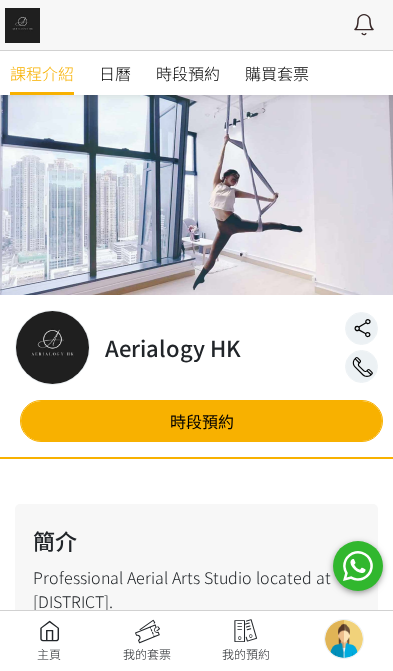 click on "時段預約" at bounding box center [188, 73] 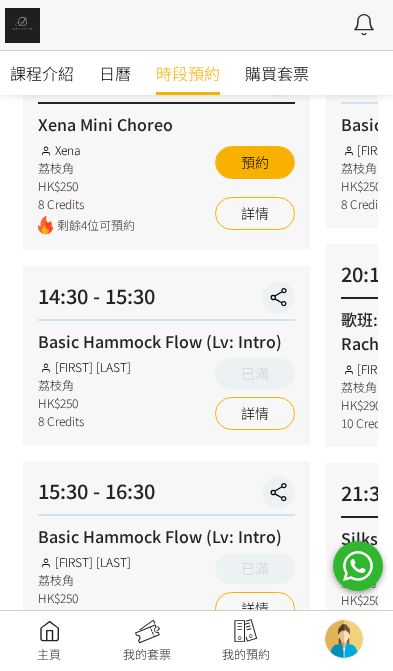 scroll, scrollTop: 0, scrollLeft: 0, axis: both 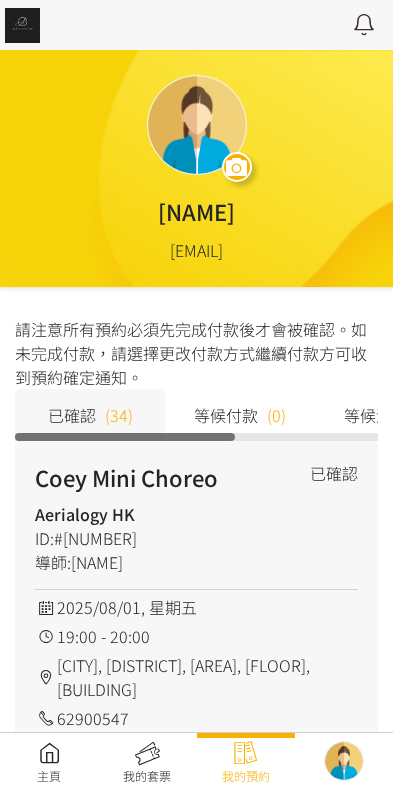 click at bounding box center (49, 763) 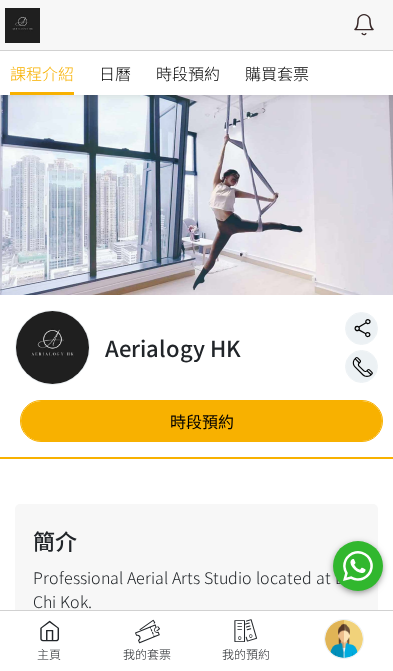 scroll, scrollTop: 0, scrollLeft: 0, axis: both 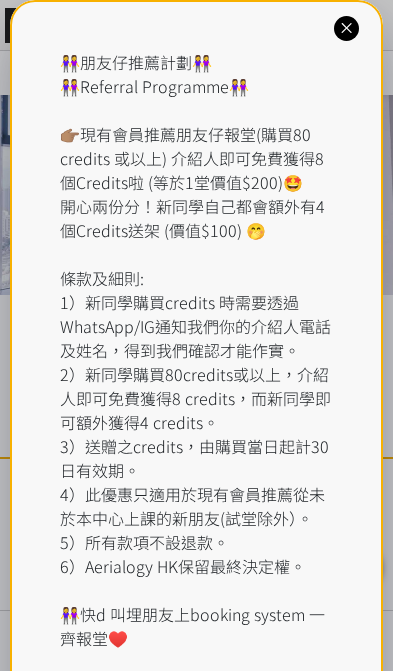 click at bounding box center [346, 28] 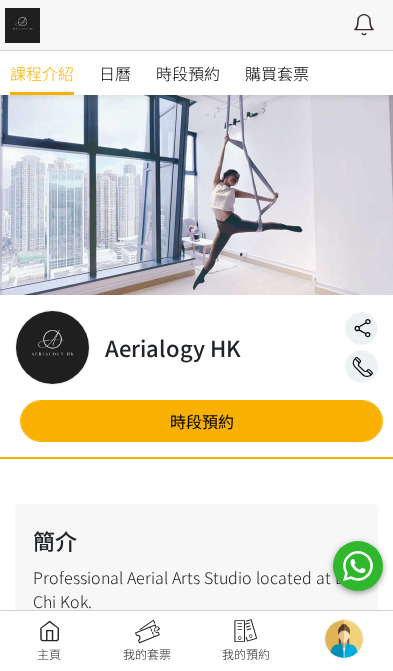 click on "時段預約" at bounding box center (188, 73) 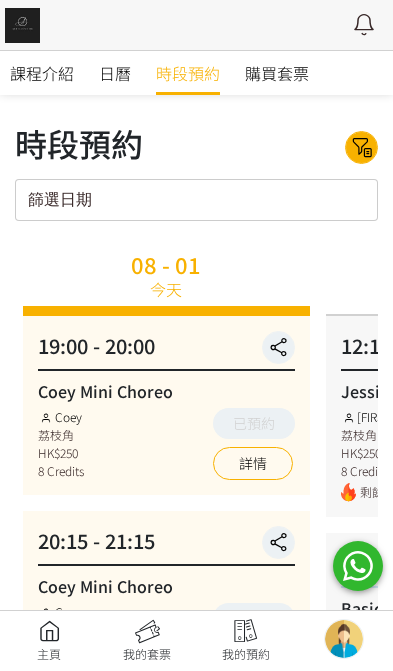 scroll, scrollTop: -2, scrollLeft: 0, axis: vertical 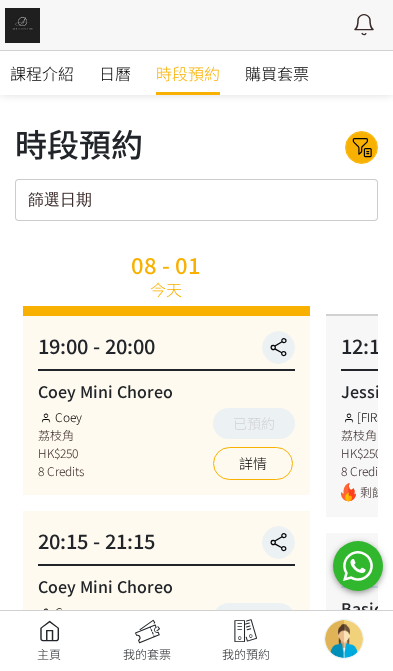 click at bounding box center [362, 147] 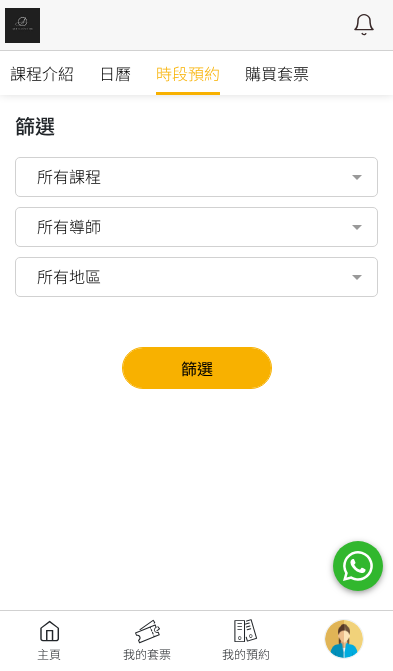 click on "所有導師" at bounding box center (196, 226) 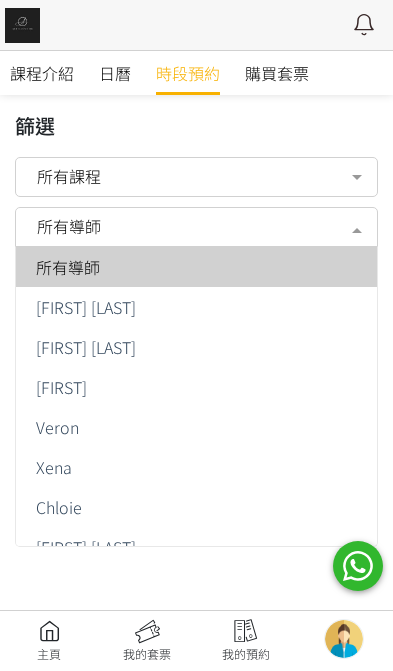 click on "[FIRST] [LAST]" at bounding box center [196, 347] 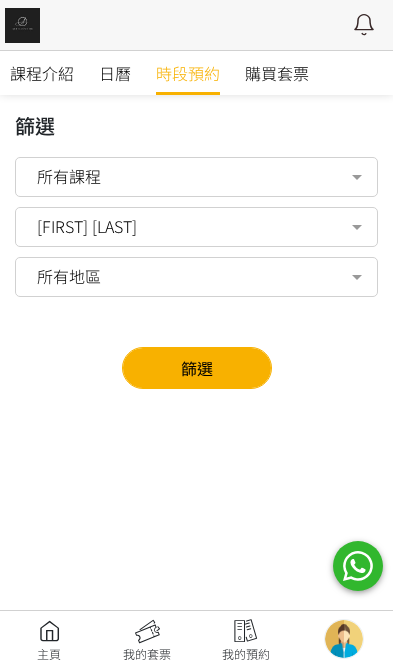 click on "篩選" at bounding box center (197, 368) 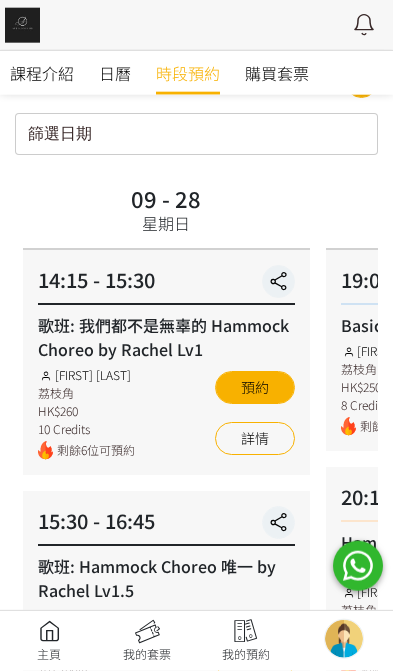 scroll, scrollTop: 0, scrollLeft: 0, axis: both 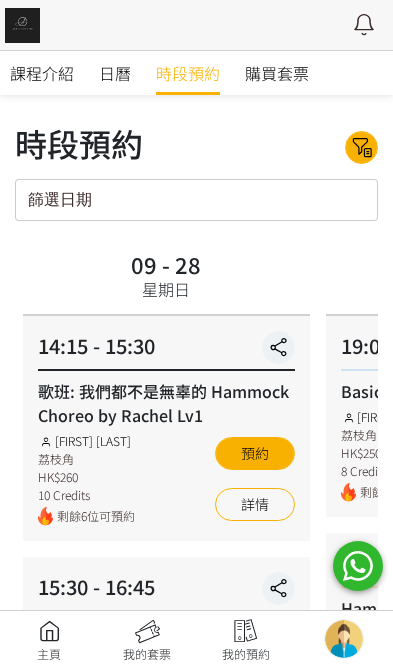 click on "篩選日期
August
2025
Sun
Mon
Tue
Wed
Thu
Fri
Sat
1
2
3
4
5
6
7
8
9
10
11
12
13
14
15
16
17
18
19
20
21
22
23
24
25
26
27
28" at bounding box center [196, 200] 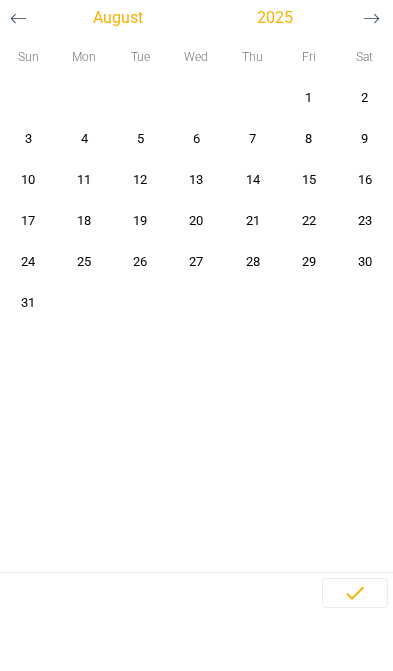 click on "August" at bounding box center [118, 18] 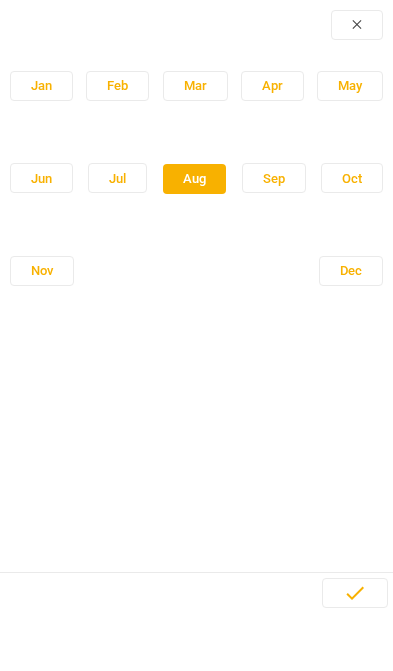 click on "✕" at bounding box center [196, 25] 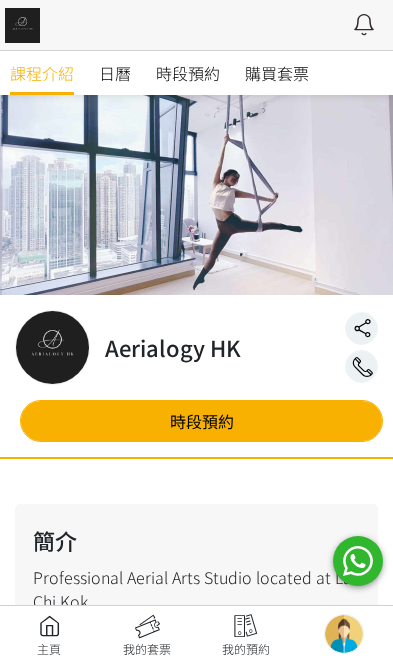 scroll, scrollTop: 0, scrollLeft: 0, axis: both 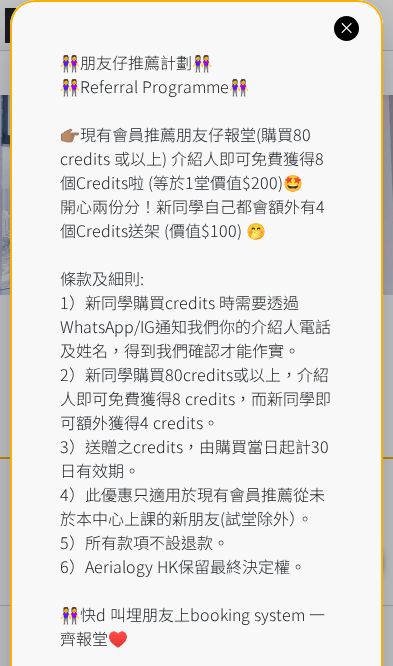 click at bounding box center (346, 28) 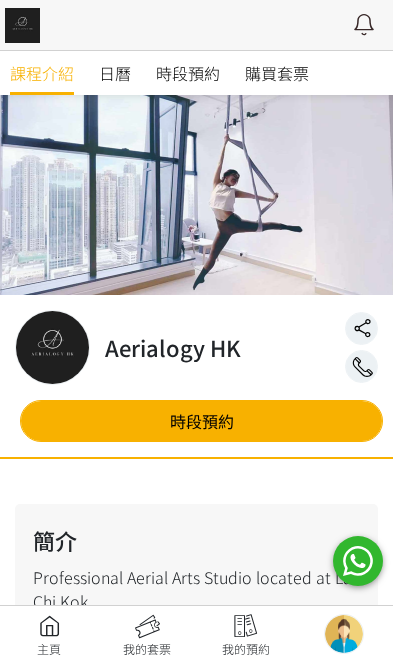 click on "日曆" at bounding box center (115, 73) 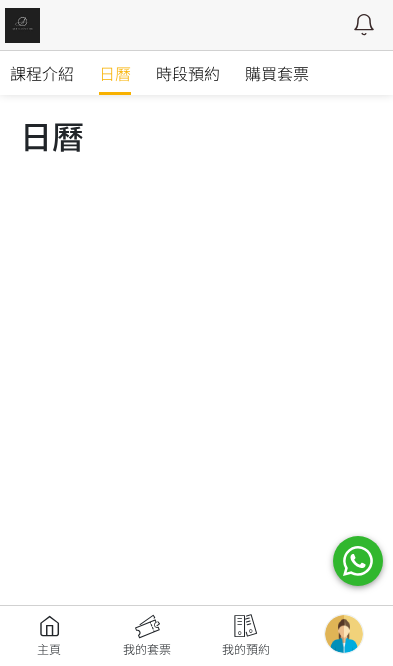 scroll, scrollTop: 0, scrollLeft: 0, axis: both 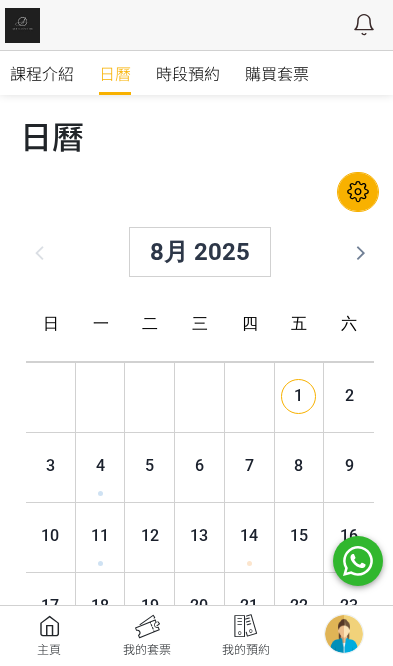 click at bounding box center [342, 192] 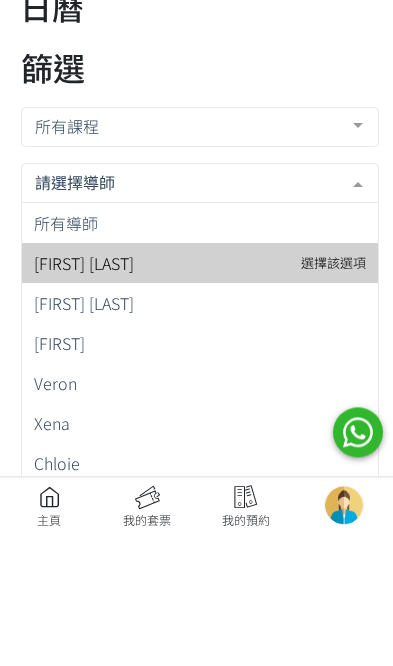 click on "[FIRST] [LAST]" at bounding box center [184, 263] 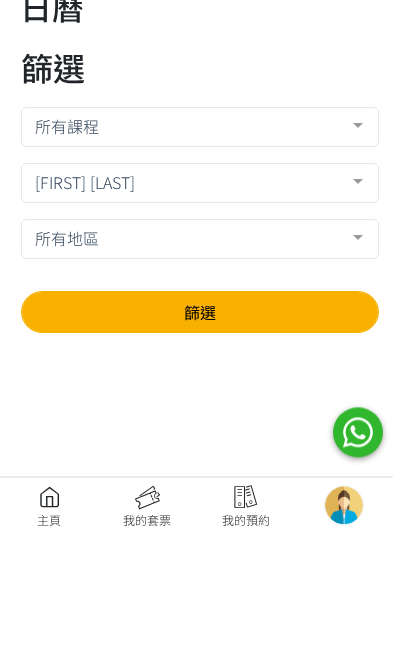 scroll, scrollTop: 129, scrollLeft: 0, axis: vertical 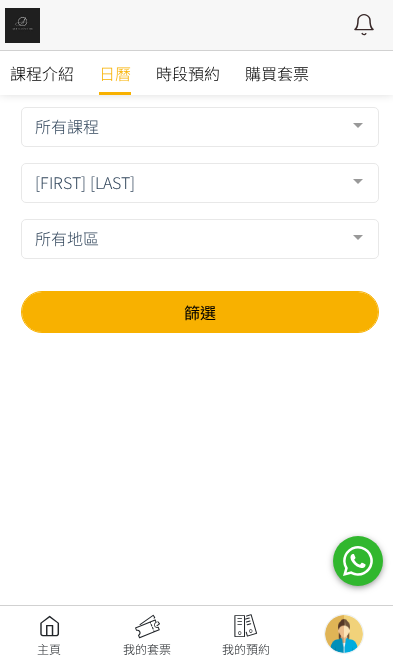 click on "篩選" at bounding box center (184, 312) 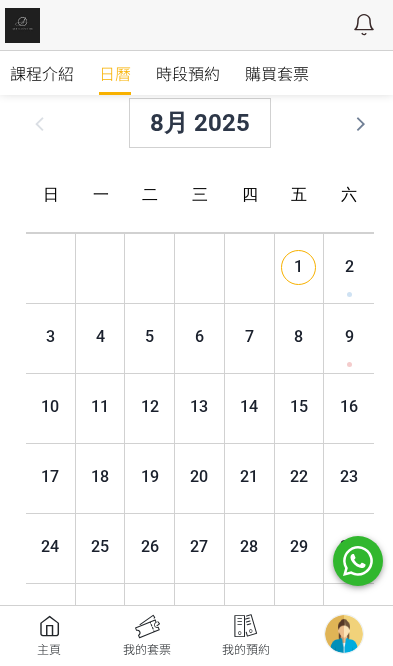 click on "時段預約" at bounding box center [188, 73] 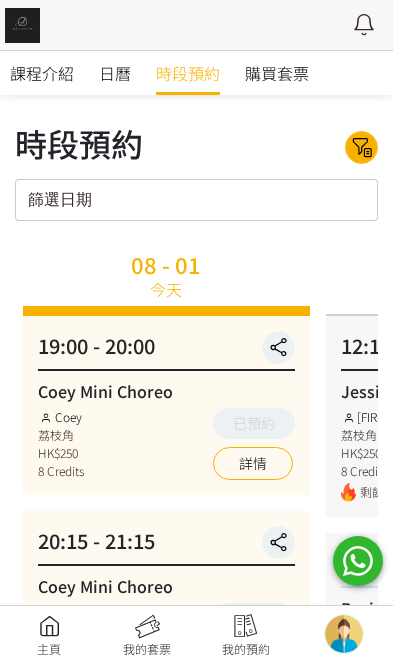 scroll, scrollTop: 0, scrollLeft: 0, axis: both 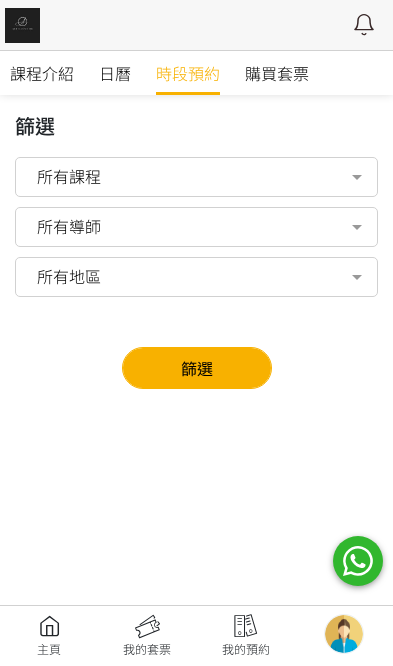 click on "所有導師" at bounding box center (196, 226) 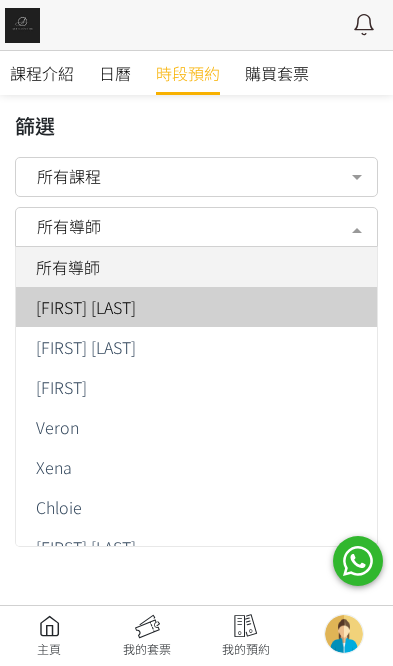 click on "[FIRST] [LAST]" at bounding box center [196, 307] 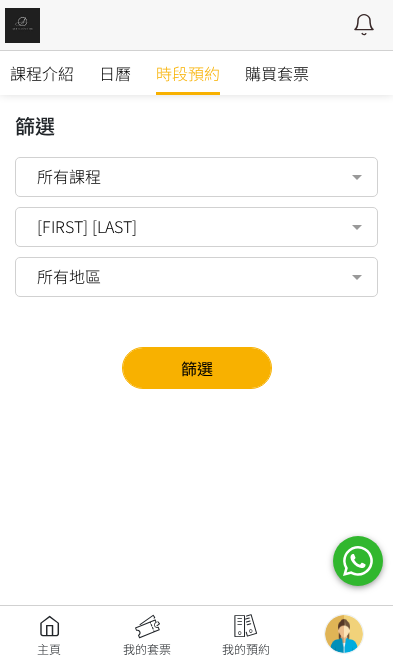 click on "篩選" at bounding box center [197, 368] 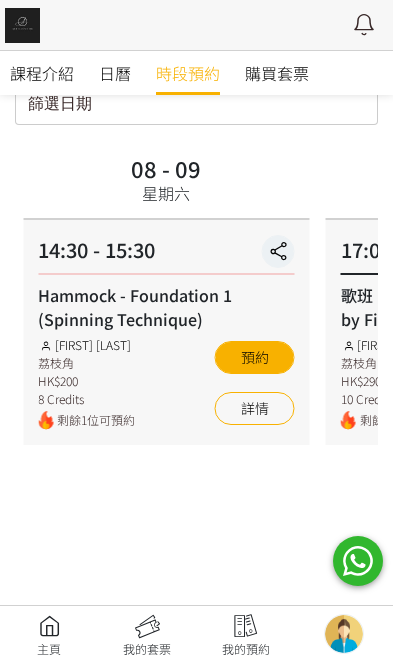 scroll, scrollTop: 90, scrollLeft: 0, axis: vertical 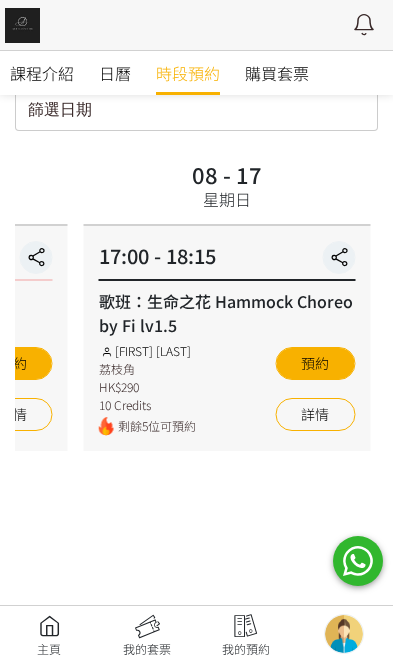 click on "詳情" at bounding box center (315, 414) 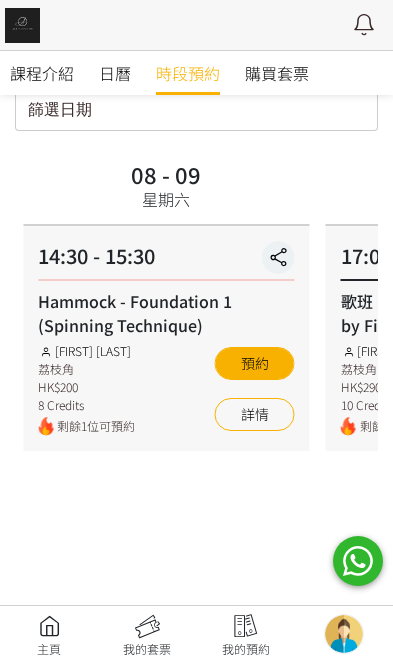 click on "詳情" at bounding box center (255, 414) 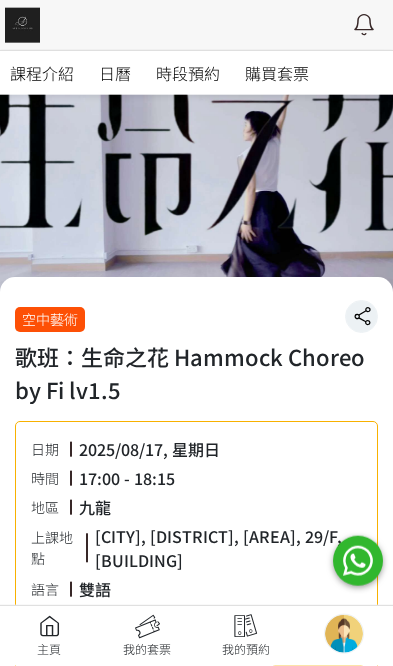 scroll, scrollTop: 32, scrollLeft: 0, axis: vertical 